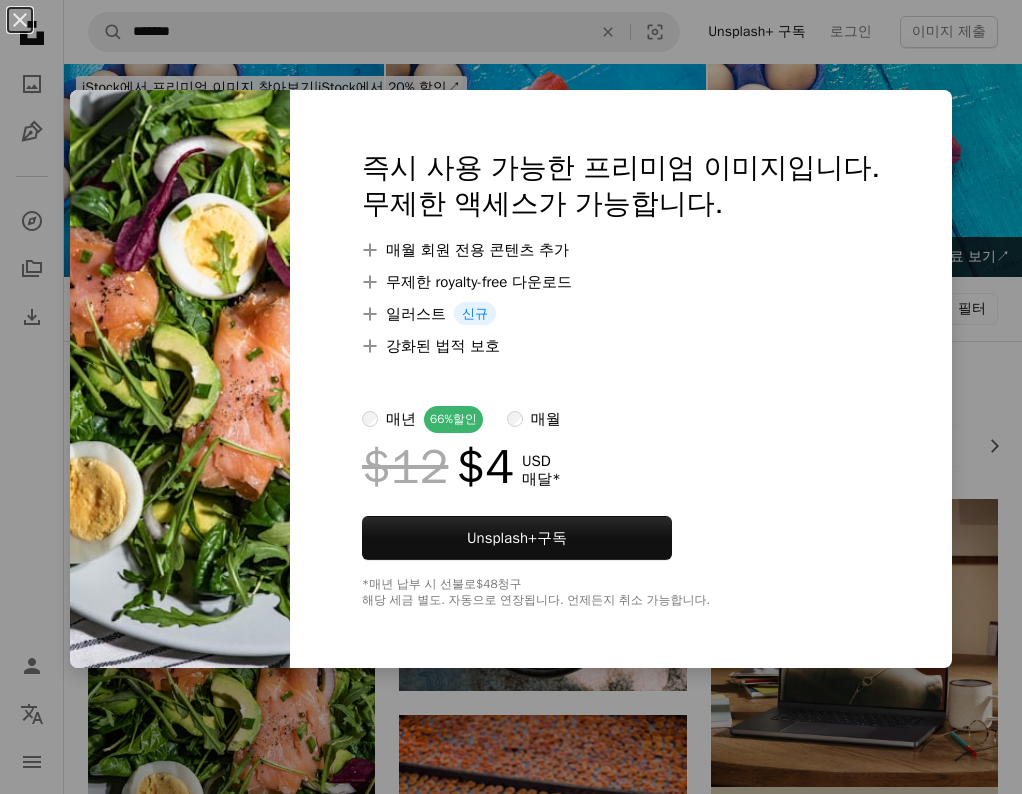 scroll, scrollTop: 300, scrollLeft: 0, axis: vertical 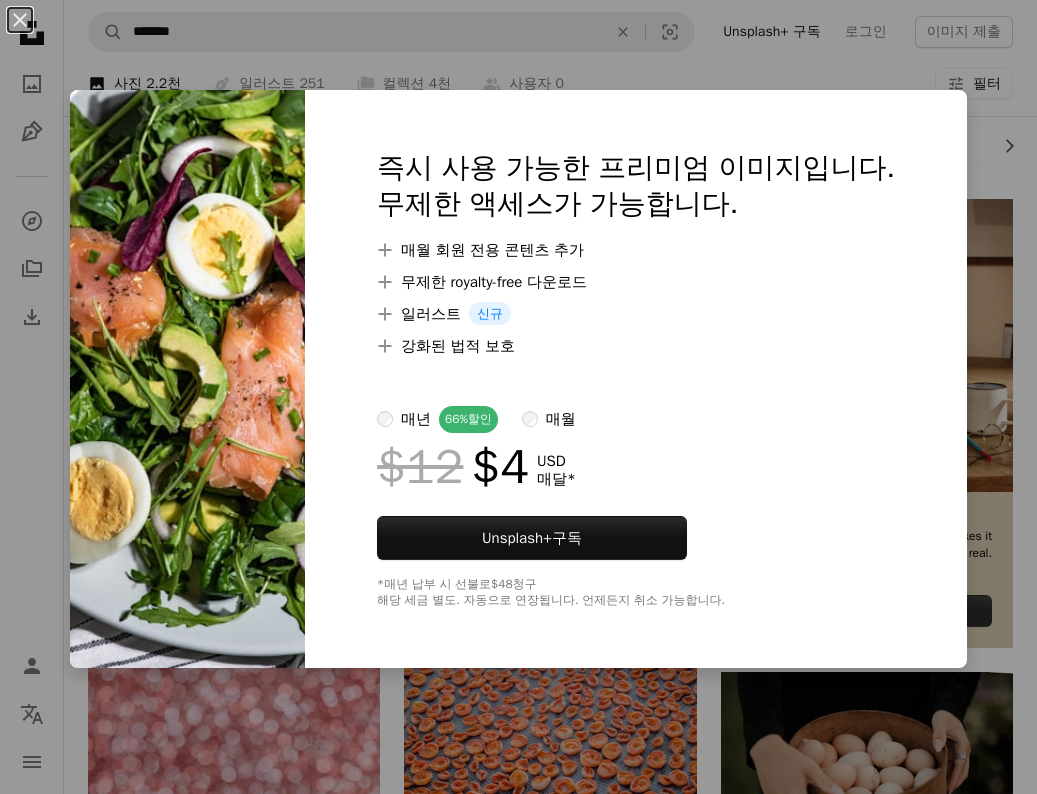 click on "An X shape 즉시 사용 가능한 프리미엄 이미지입니다. 무제한 액세스가 가능합니다. A plus sign 매월 회원 전용 콘텐츠 추가 A plus sign 무제한 royalty-free 다운로드 A plus sign 일러스트  신규 A plus sign 강화된 법적 보호 매년 66%  할인 매월 $12   $4 USD 매달 * Unsplash+  구독 *매년 납부 시 선불로  $48  청구 해당 세금 별도. 자동으로 연장됩니다. 언제든지 취소 가능합니다." at bounding box center (518, 397) 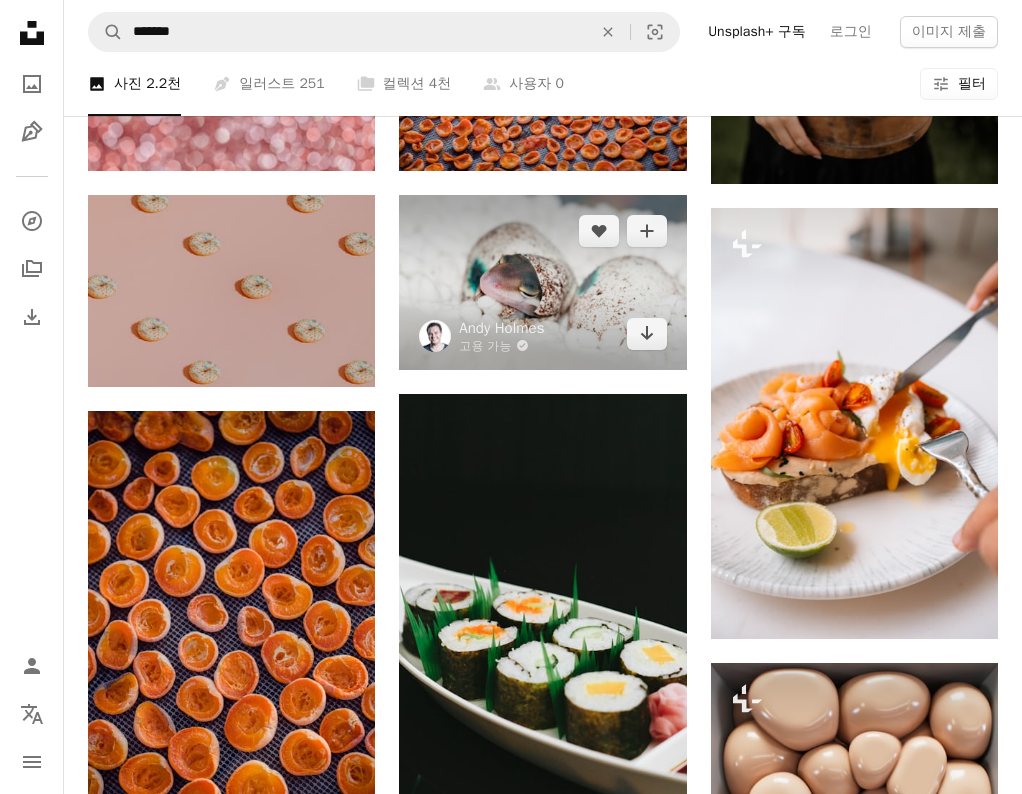 scroll, scrollTop: 1000, scrollLeft: 0, axis: vertical 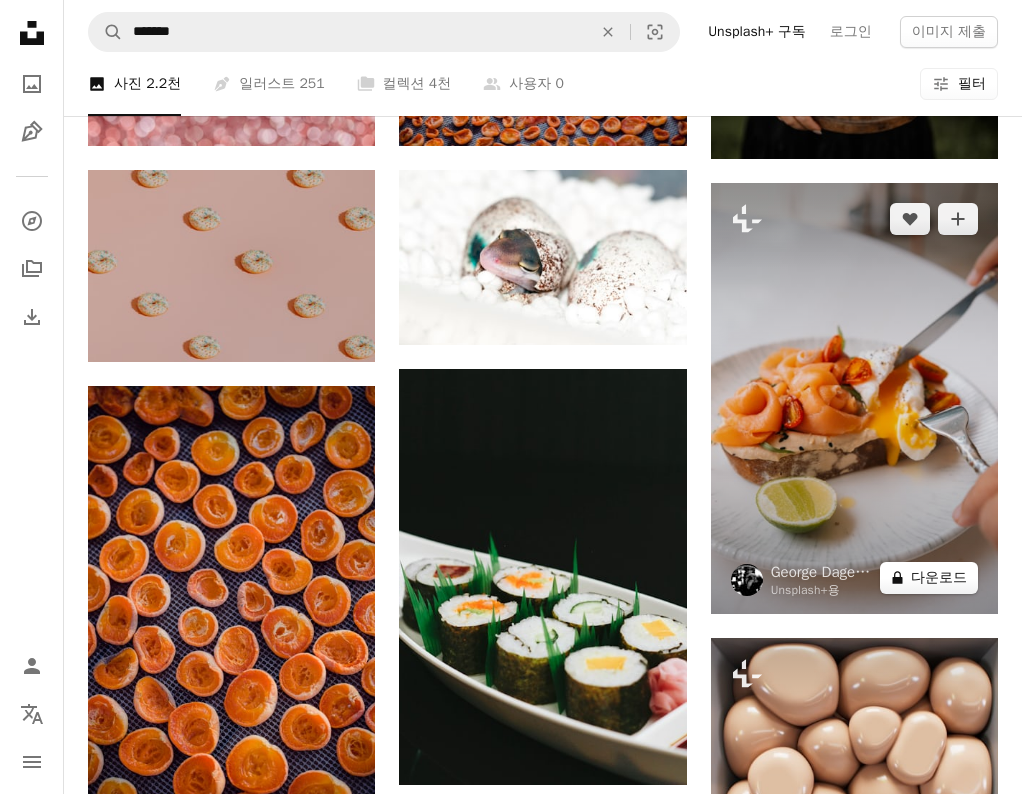 click on "A lock   다운로드" at bounding box center [929, 578] 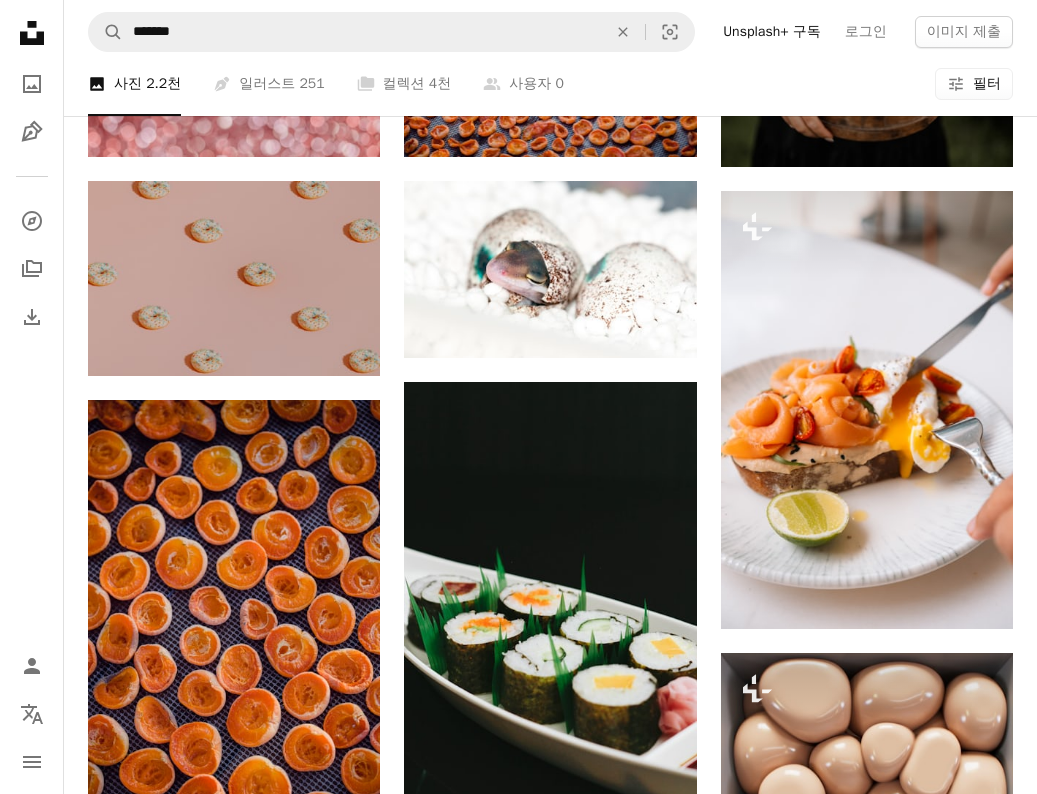 click on "An X shape 즉시 사용 가능한 프리미엄 이미지입니다. 무제한 액세스가 가능합니다. A plus sign 매월 회원 전용 콘텐츠 추가 A plus sign 무제한 royalty-free 다운로드 A plus sign 일러스트  신규 A plus sign 강화된 법적 보호 매년 66%  할인 매월 $12   $4 USD 매달 * Unsplash+  구독 *매년 납부 시 선불로  $48  청구 해당 세금 별도. 자동으로 연장됩니다. 언제든지 취소 가능합니다." at bounding box center [518, 3344] 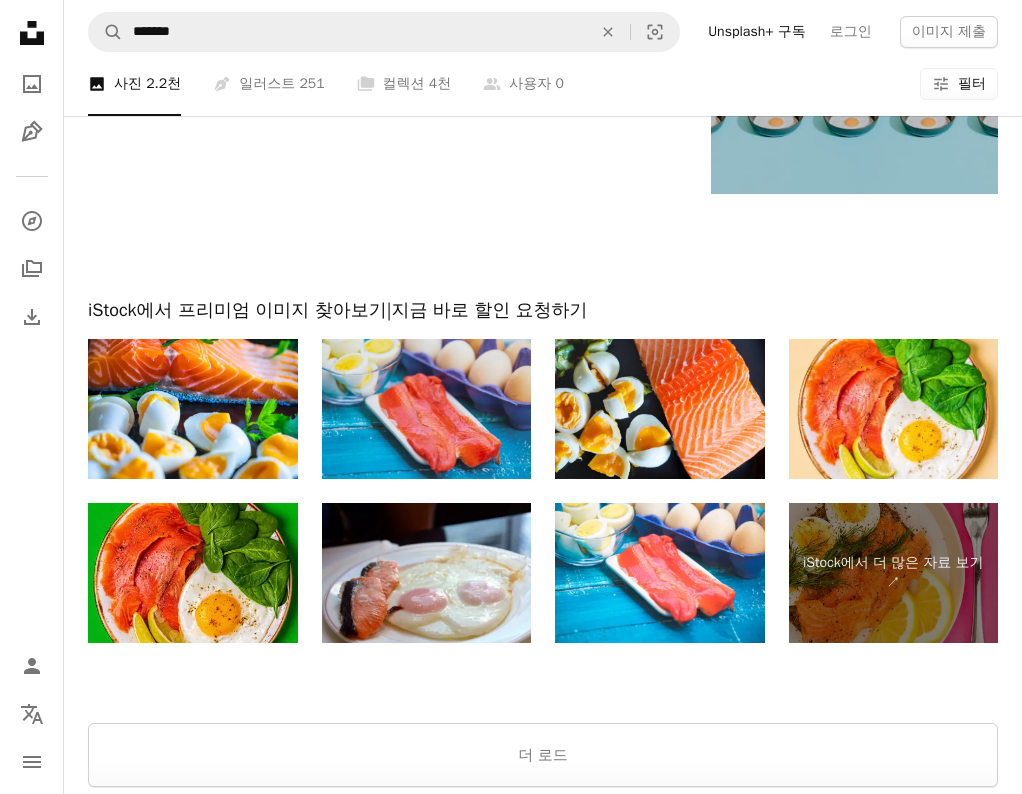 scroll, scrollTop: 2900, scrollLeft: 0, axis: vertical 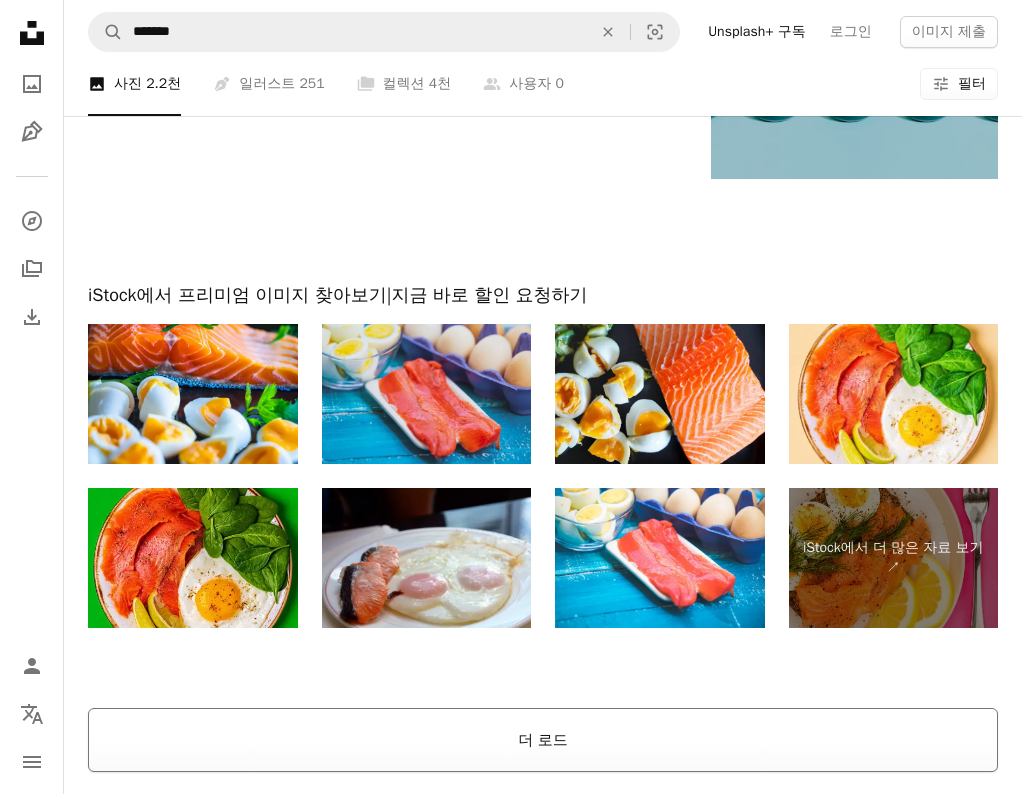 click on "더 로드" at bounding box center (543, 740) 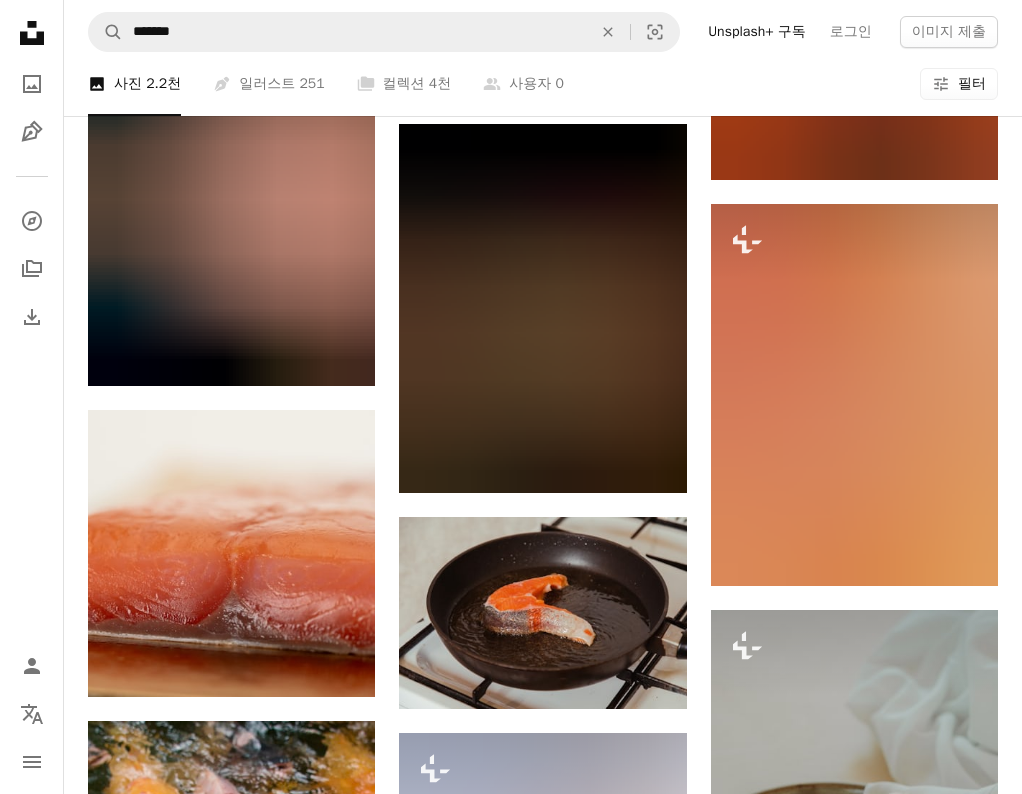 scroll, scrollTop: 28800, scrollLeft: 0, axis: vertical 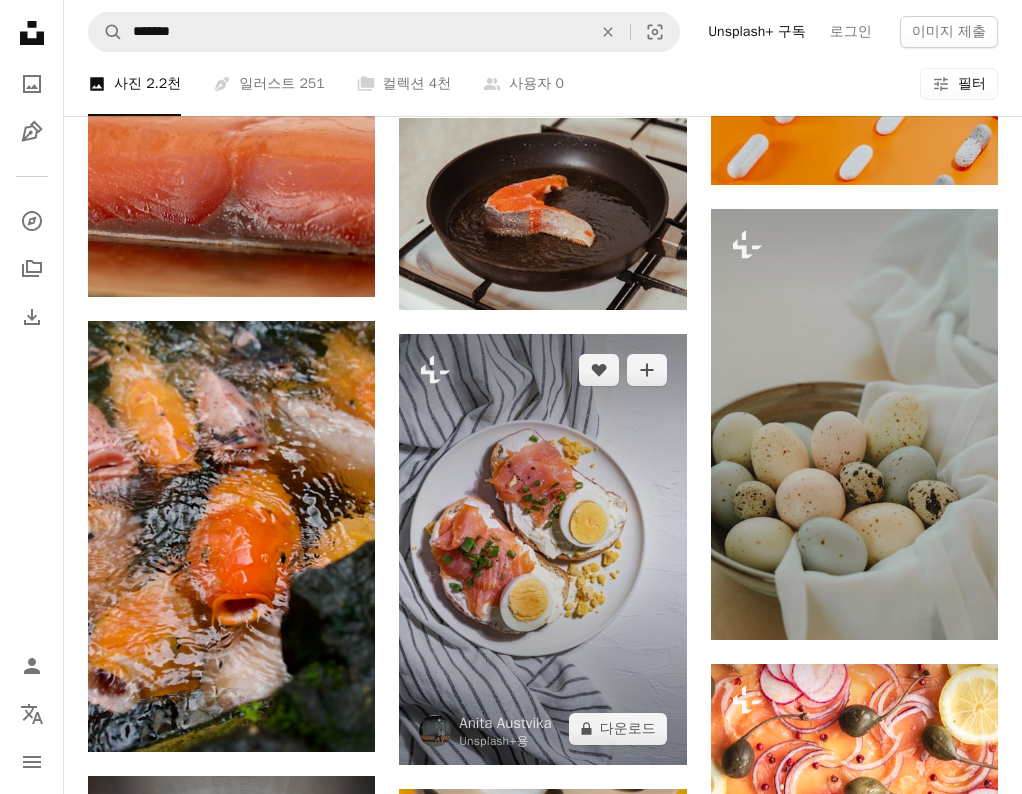 click at bounding box center (542, 549) 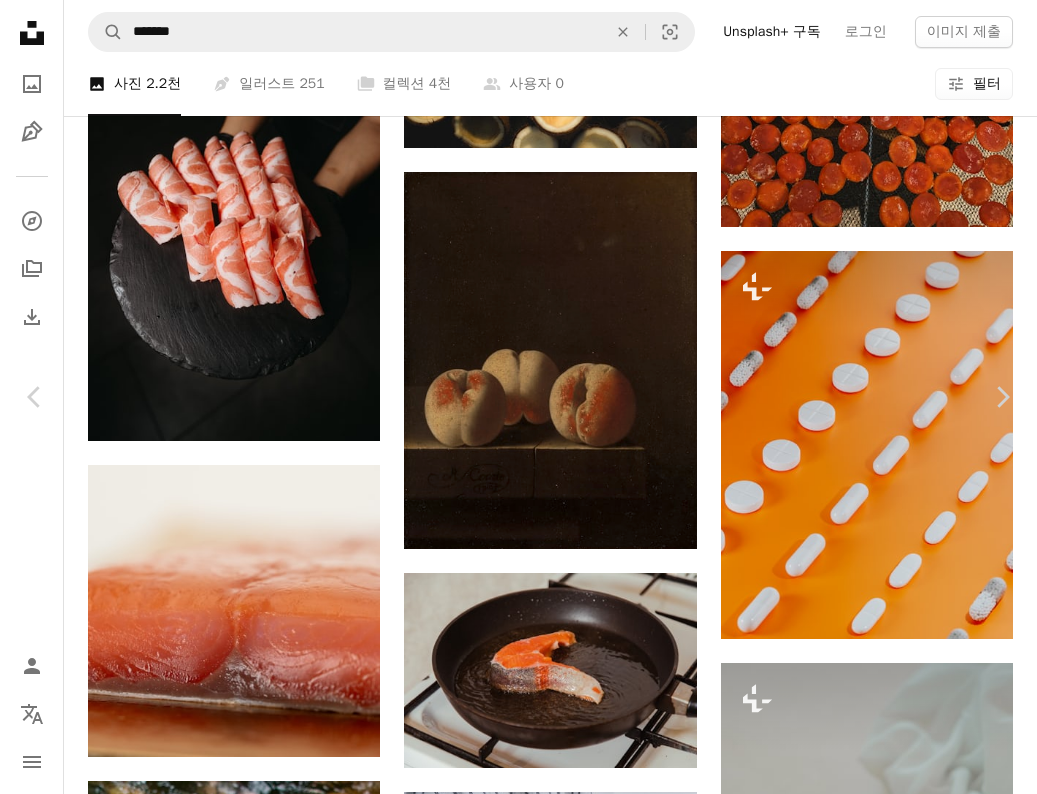 click on "A lock   다운로드" at bounding box center [878, 4267] 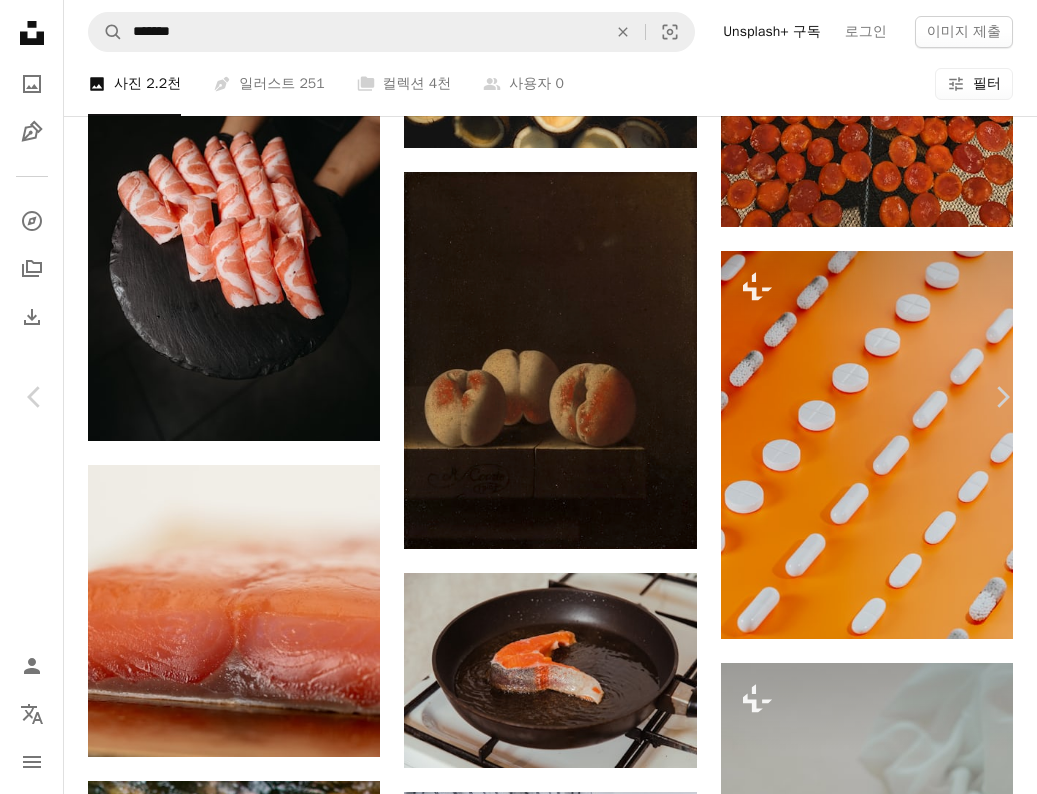 click on "An X shape 즉시 사용 가능한 프리미엄 이미지입니다. 무제한 액세스가 가능합니다. A plus sign 매월 회원 전용 콘텐츠 추가 A plus sign 무제한 royalty-free 다운로드 A plus sign 일러스트  신규 A plus sign 강화된 법적 보호 매년 66%  할인 매월 $12   $4 USD 매달 * Unsplash+  구독 *매년 납부 시 선불로  $48  청구 해당 세금 별도. 자동으로 연장됩니다. 언제든지 취소 가능합니다." at bounding box center [518, 4617] 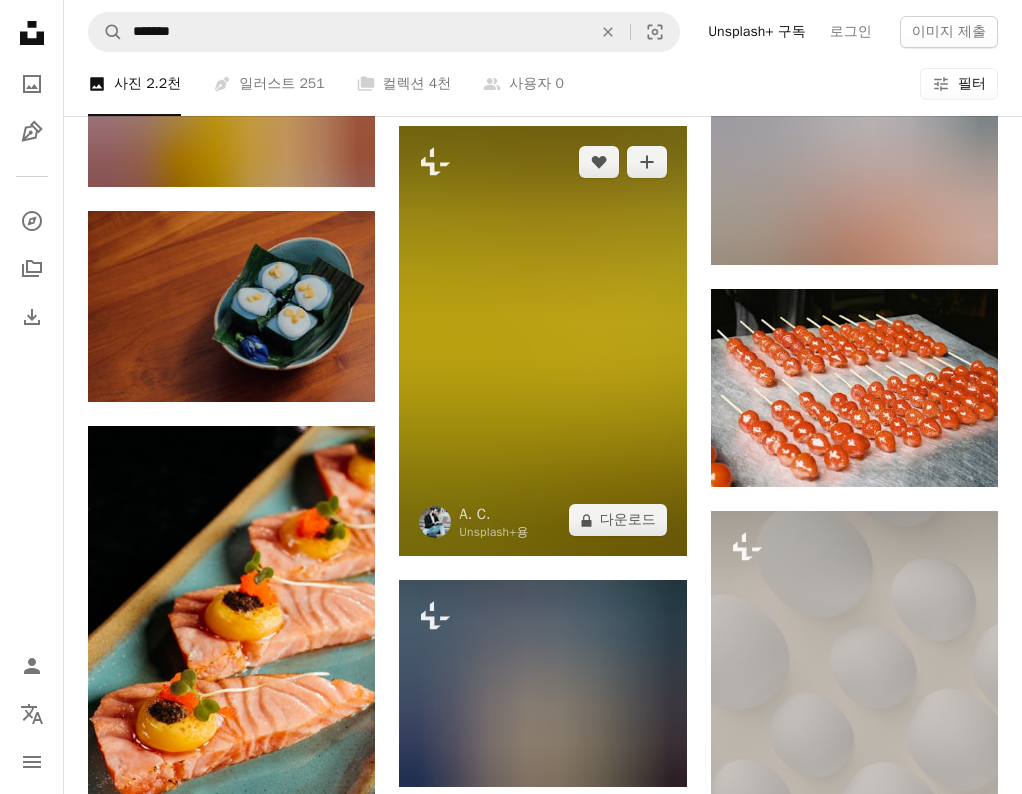 scroll, scrollTop: 31300, scrollLeft: 0, axis: vertical 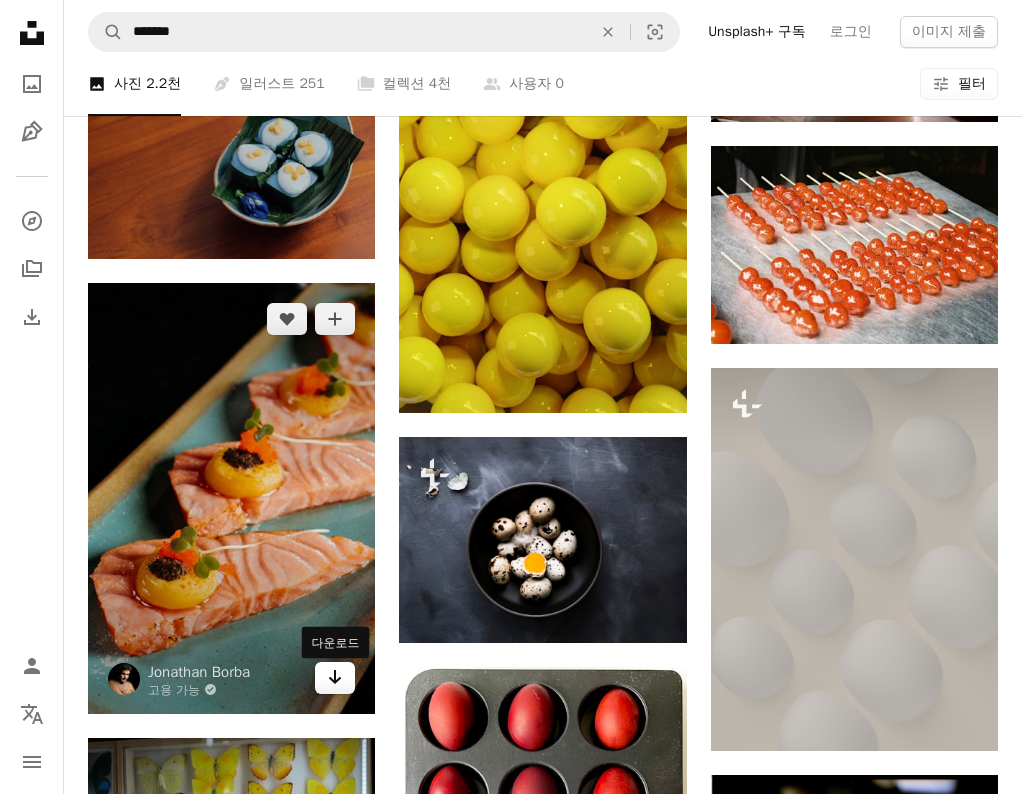 click on "Arrow pointing down" 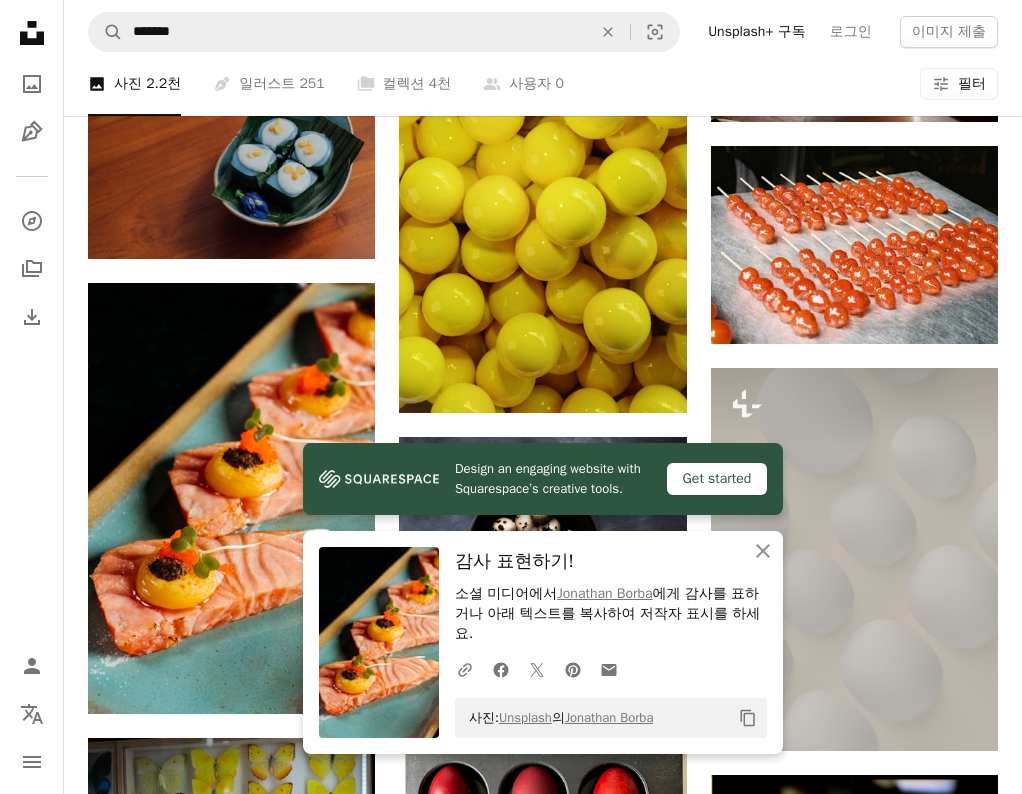 click on "Plus sign for Unsplash+ A heart A plus sign [FIRST] [LAST] Unsplash+ 용 A lock   다운로드 A heart A plus sign [FIRST] [LAST] Arrow pointing down A heart A plus sign [FIRST] [LAST] 고용 가능 A checkmark inside of a circle Arrow pointing down A heart A plus sign [FIRST] [LAST] 고용 가능 A checkmark inside of a circle Arrow pointing down A heart A plus sign [FIRST] [LAST] 고용 가능 A checkmark inside of a circle Arrow pointing down A heart A plus sign [FIRST] [LAST] 고용 가능 A checkmark inside of a circle Arrow pointing down Plus sign for Unsplash+ A heart A plus sign [FIRST] [LAST] Unsplash+ 용 A lock   다운로드 A heart A plus sign [FIRST] [LAST] 고용 가능 A checkmark inside of a circle Arrow pointing down A heart A plus sign [FIRST] [LAST] 고용 가능 A checkmark inside of a circle Arrow pointing down The best in on-brand content creation Learn More A heart A plus sign [FIRST] [LAST] Arrow pointing down A heart A plus sign A heart" at bounding box center [543, -13931] 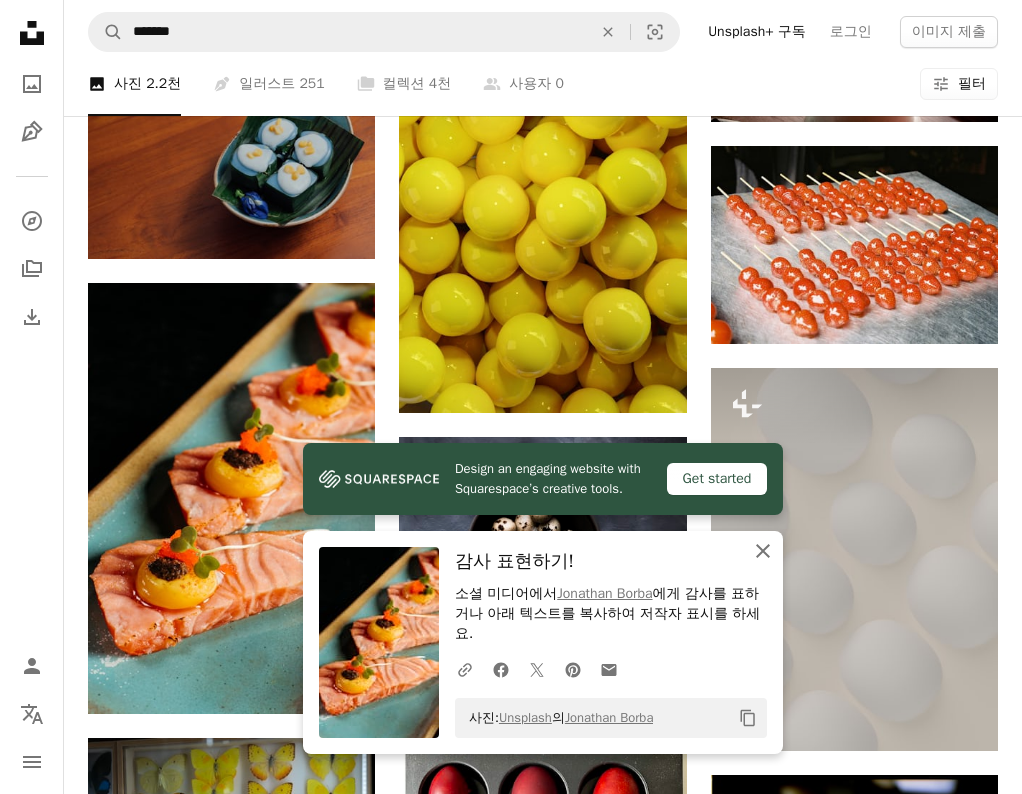 click on "An X shape" 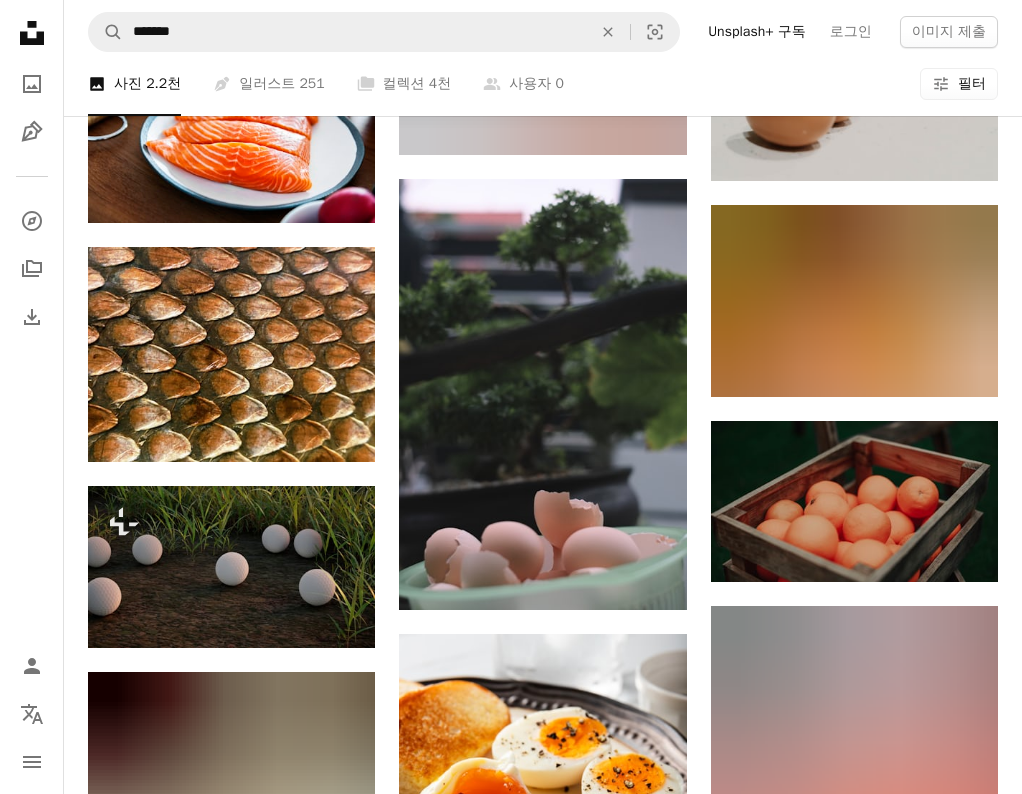scroll, scrollTop: 41300, scrollLeft: 0, axis: vertical 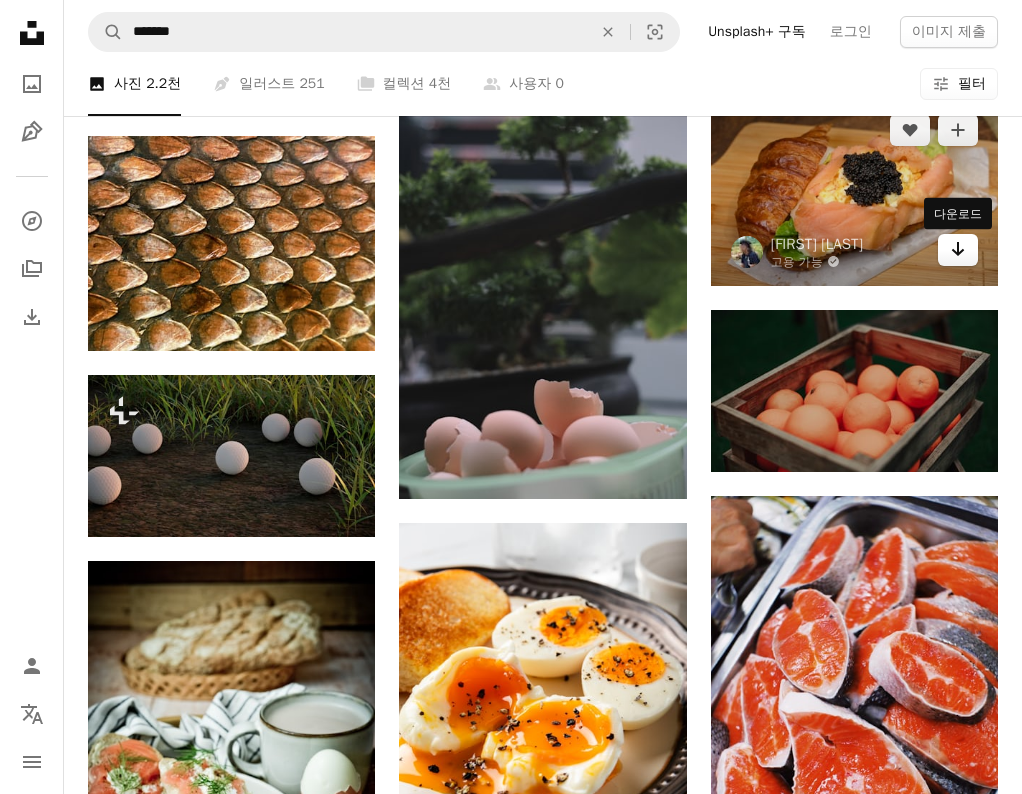 click 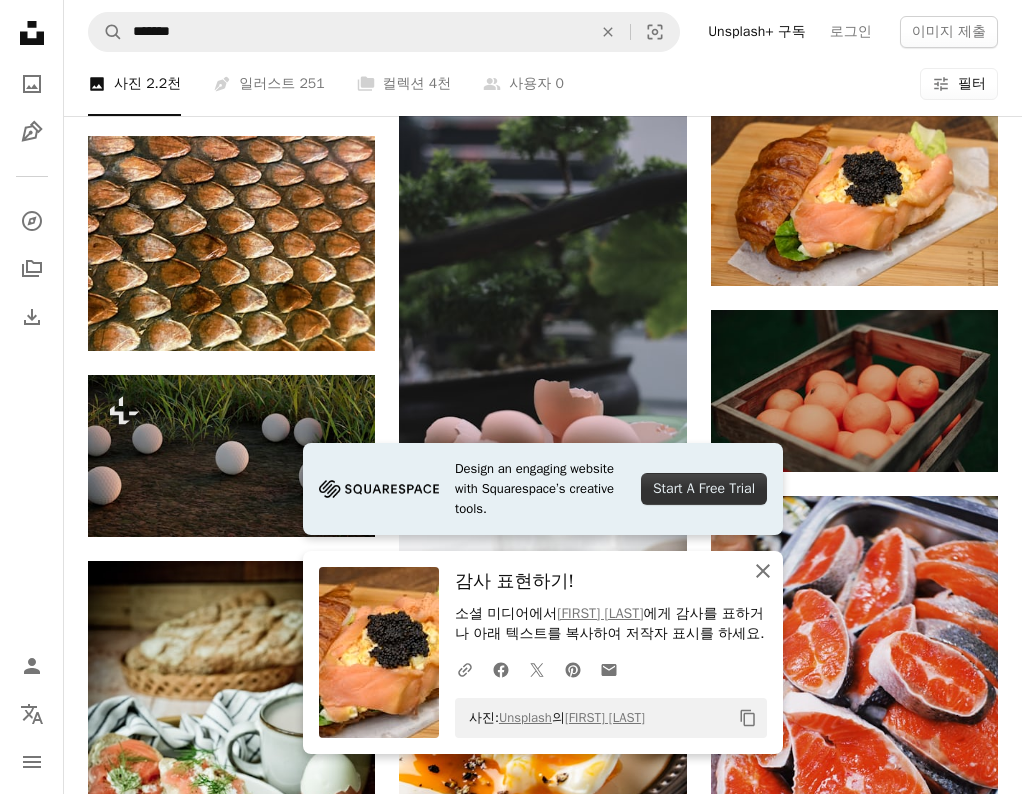 click 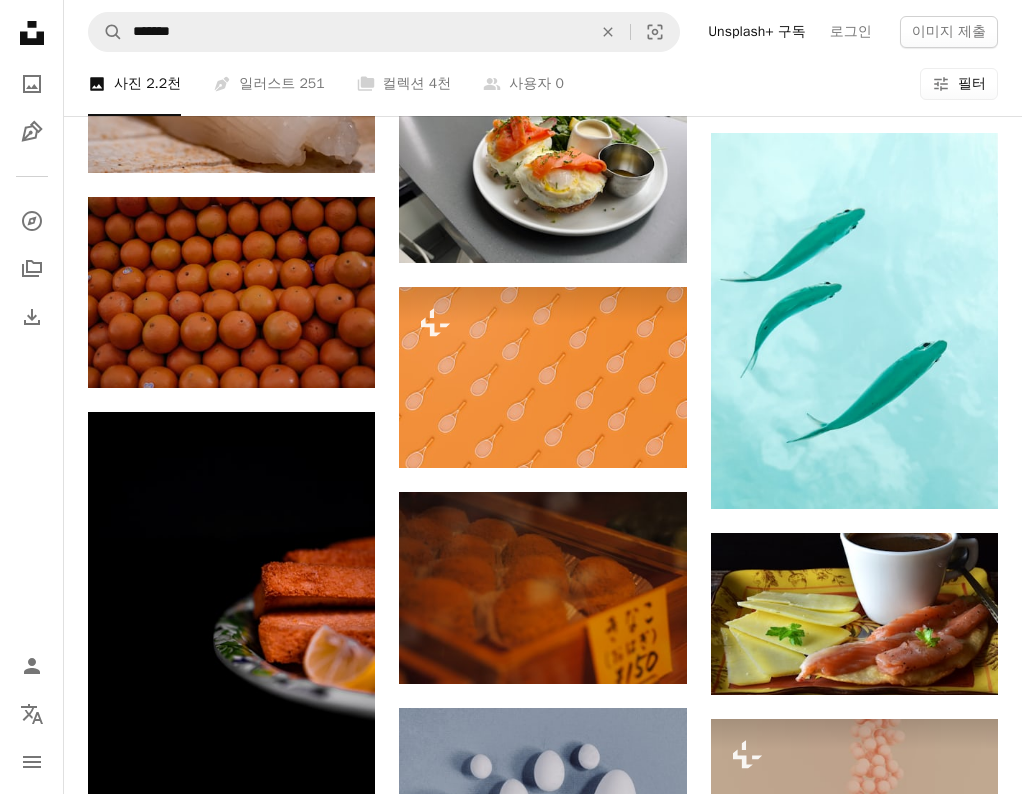 scroll, scrollTop: 64000, scrollLeft: 0, axis: vertical 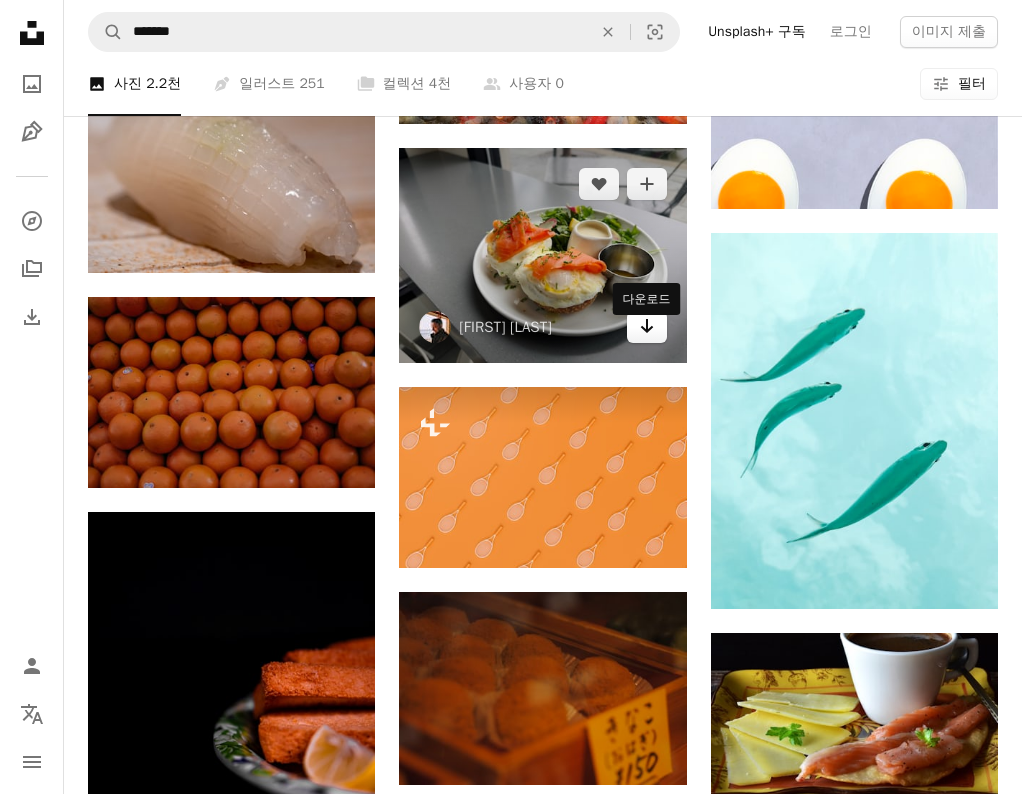 click on "Arrow pointing down" 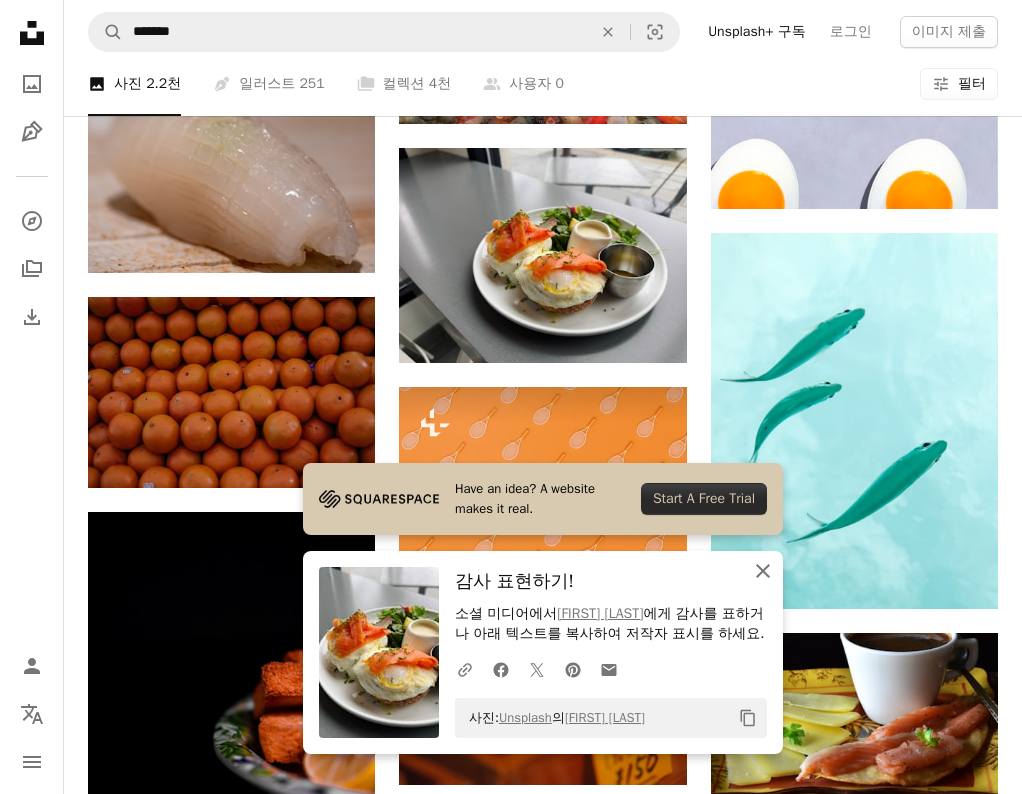 click on "An X shape" 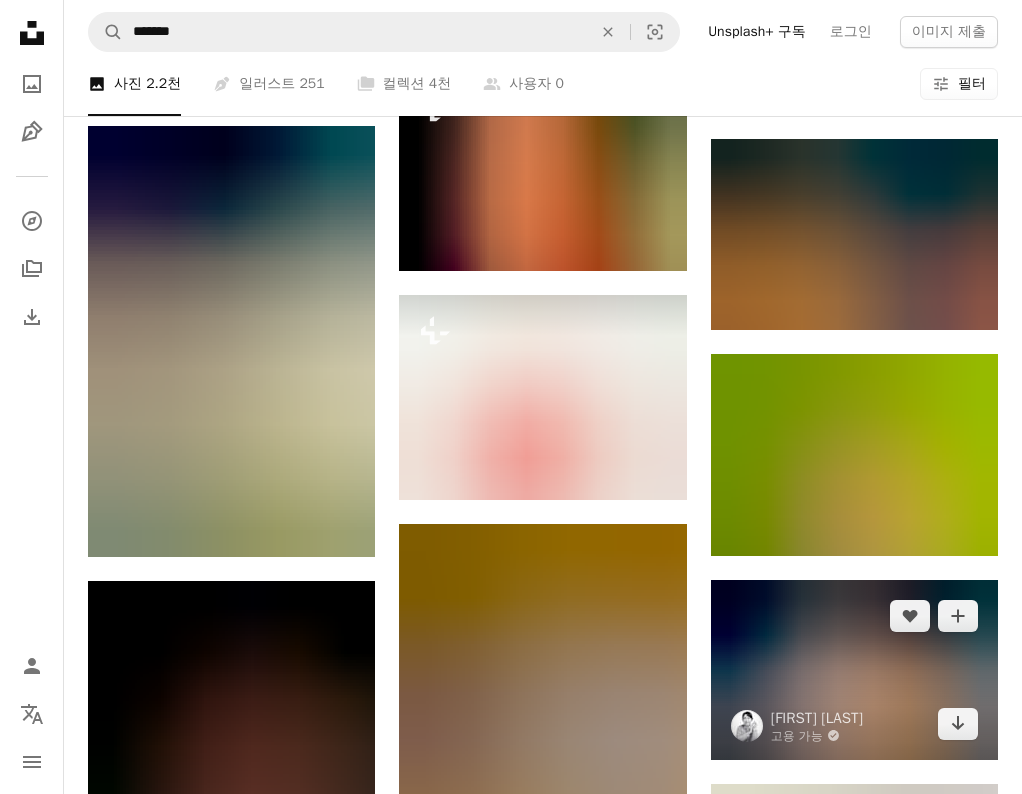 scroll, scrollTop: 85900, scrollLeft: 0, axis: vertical 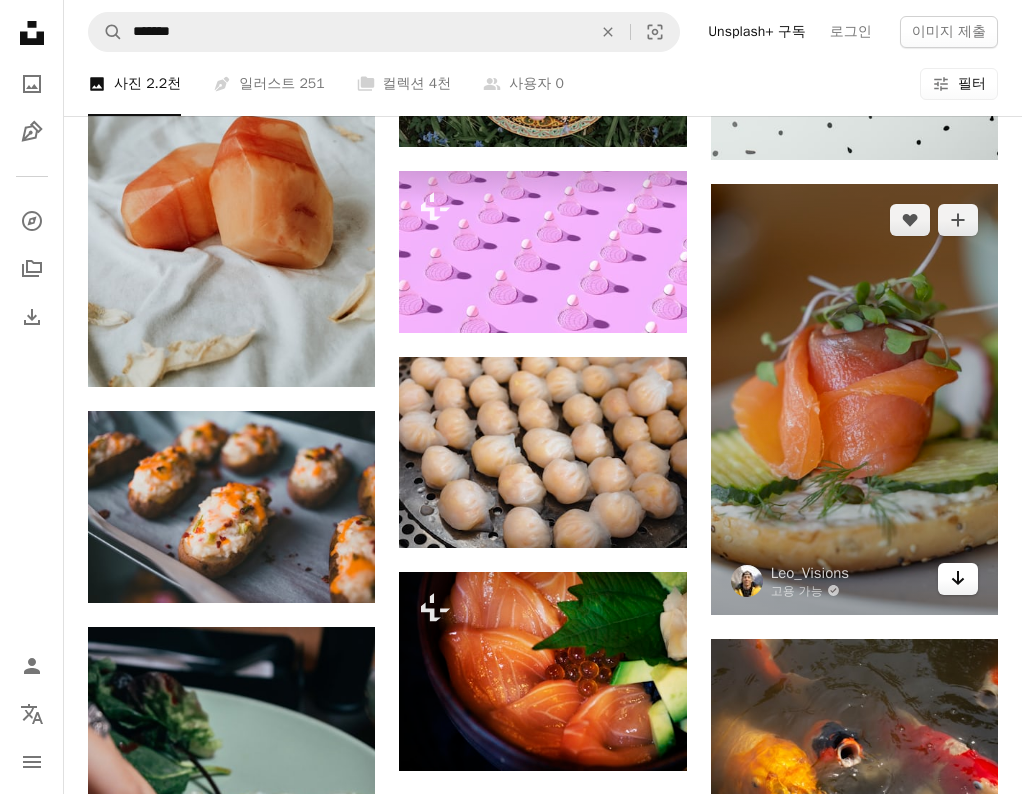 click on "Arrow pointing down" 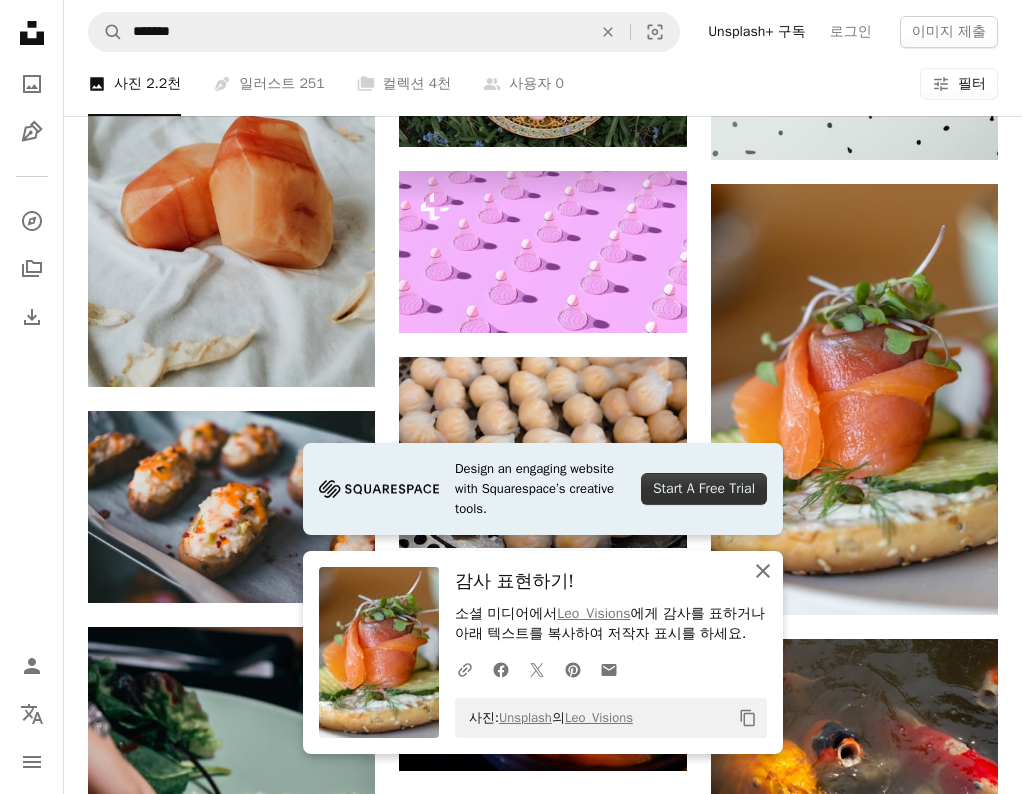 click on "An X shape" 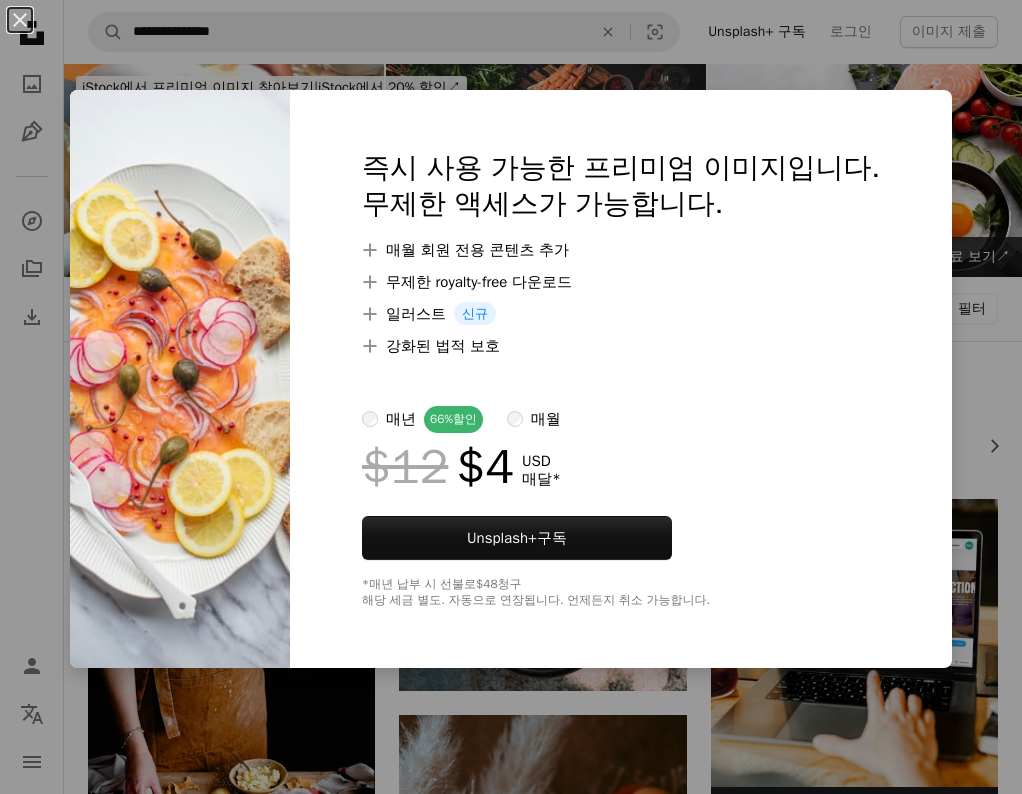 scroll, scrollTop: 4200, scrollLeft: 0, axis: vertical 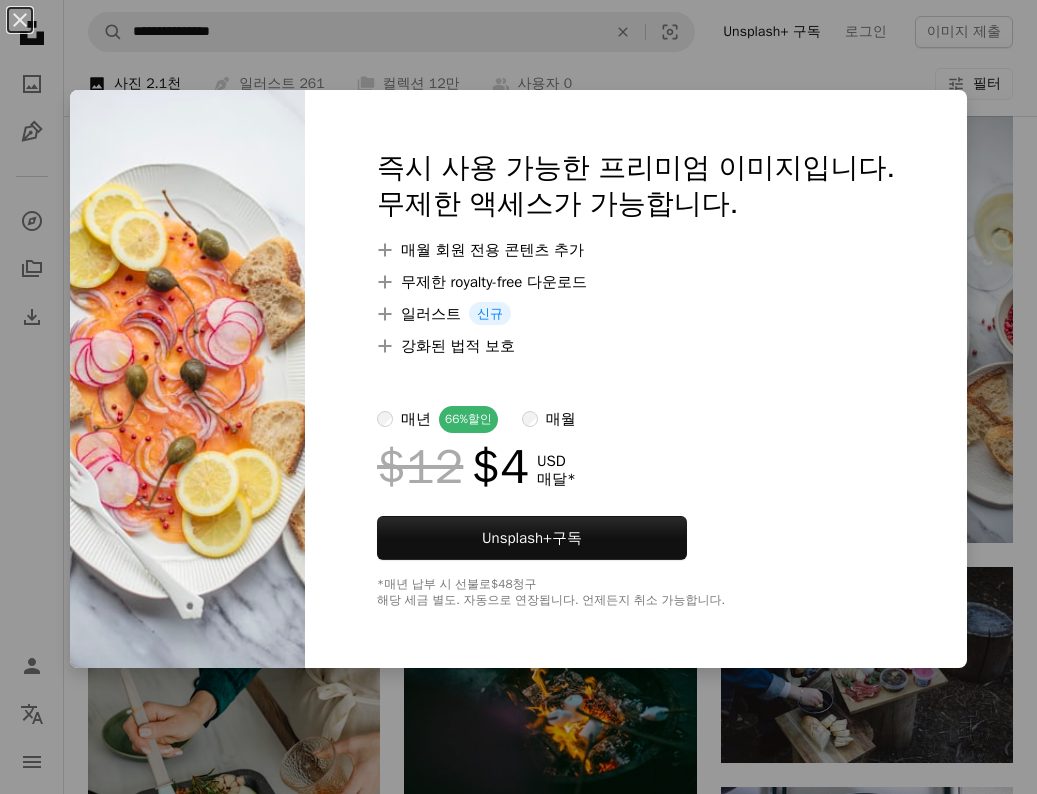 click on "An X shape 즉시 사용 가능한 프리미엄 이미지입니다. 무제한 액세스가 가능합니다. A plus sign 매월 회원 전용 콘텐츠 추가 A plus sign 무제한 royalty-free 다운로드 A plus sign 일러스트  신규 A plus sign 강화된 법적 보호 매년 66%  할인 매월 $12   $4 USD 매달 * Unsplash+  구독 *매년 납부 시 선불로  $48  청구 해당 세금 별도. 자동으로 연장됩니다. 언제든지 취소 가능합니다." at bounding box center [518, 397] 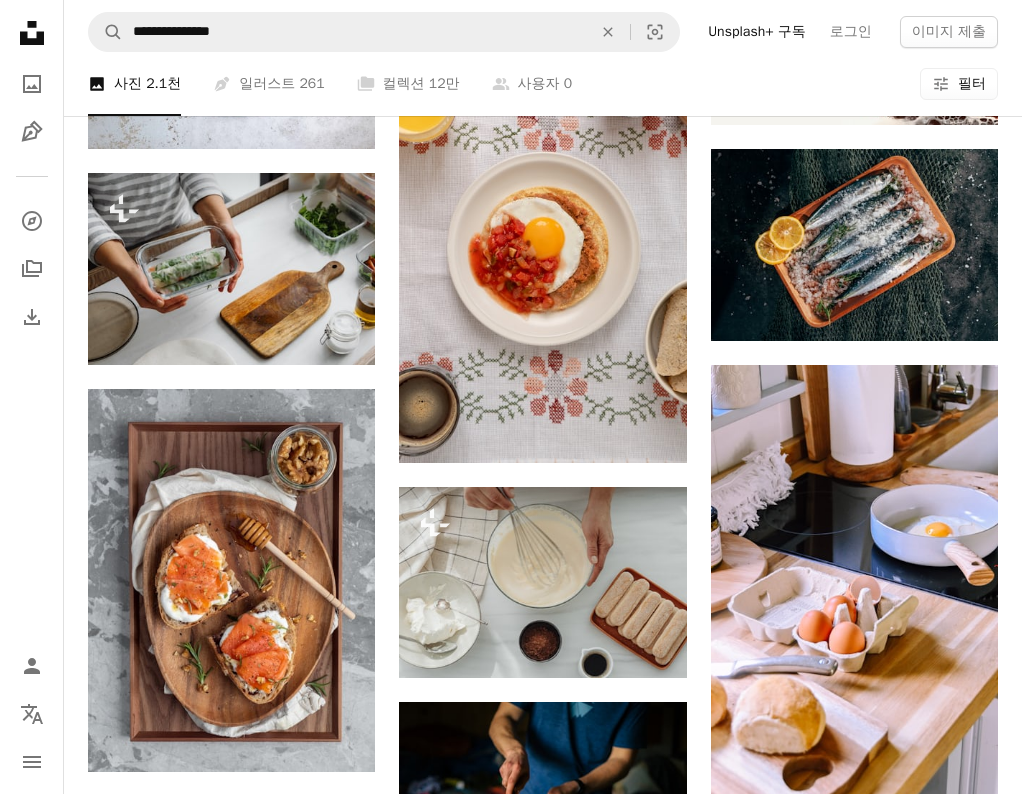 scroll, scrollTop: 9500, scrollLeft: 0, axis: vertical 